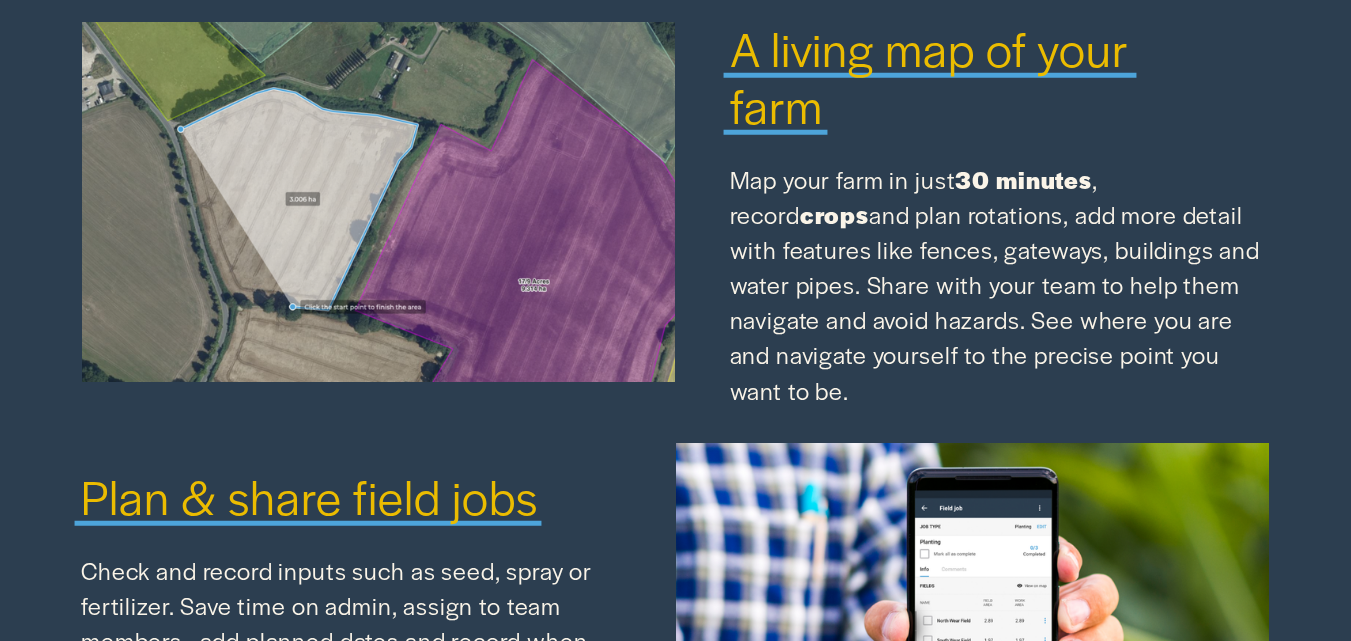 scroll, scrollTop: 1900, scrollLeft: 0, axis: vertical 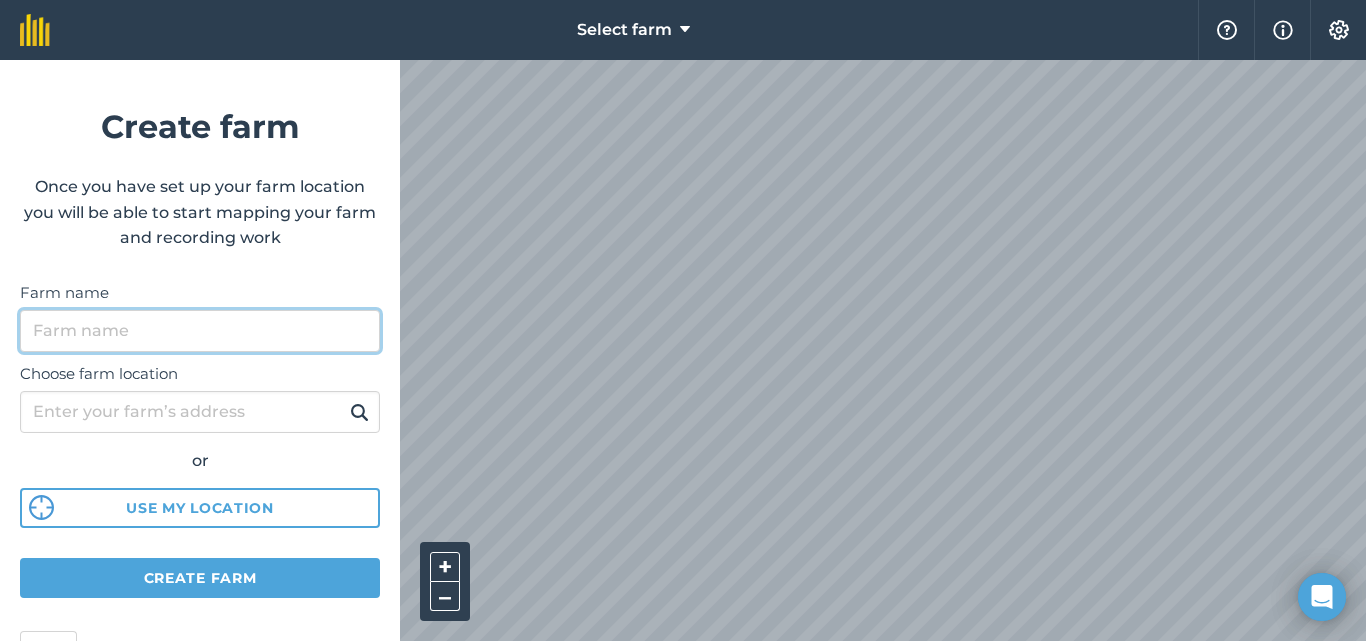 click on "Farm name" at bounding box center [200, 331] 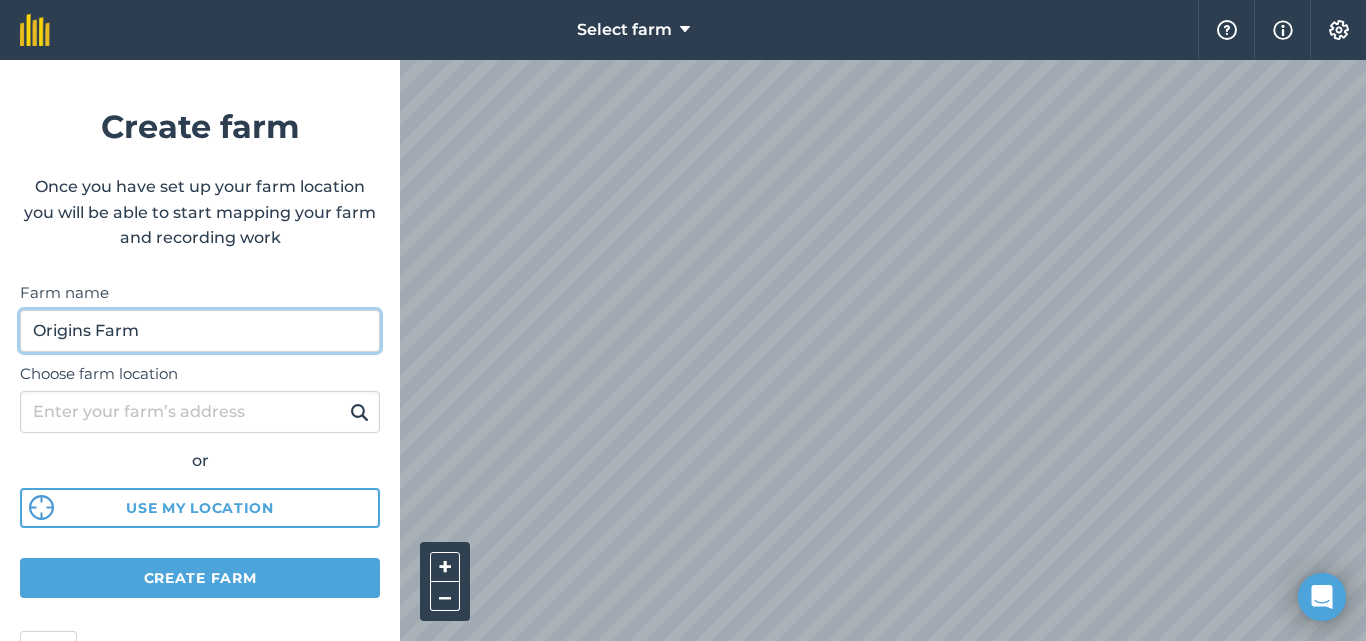 click on "Origins Farm" at bounding box center [200, 331] 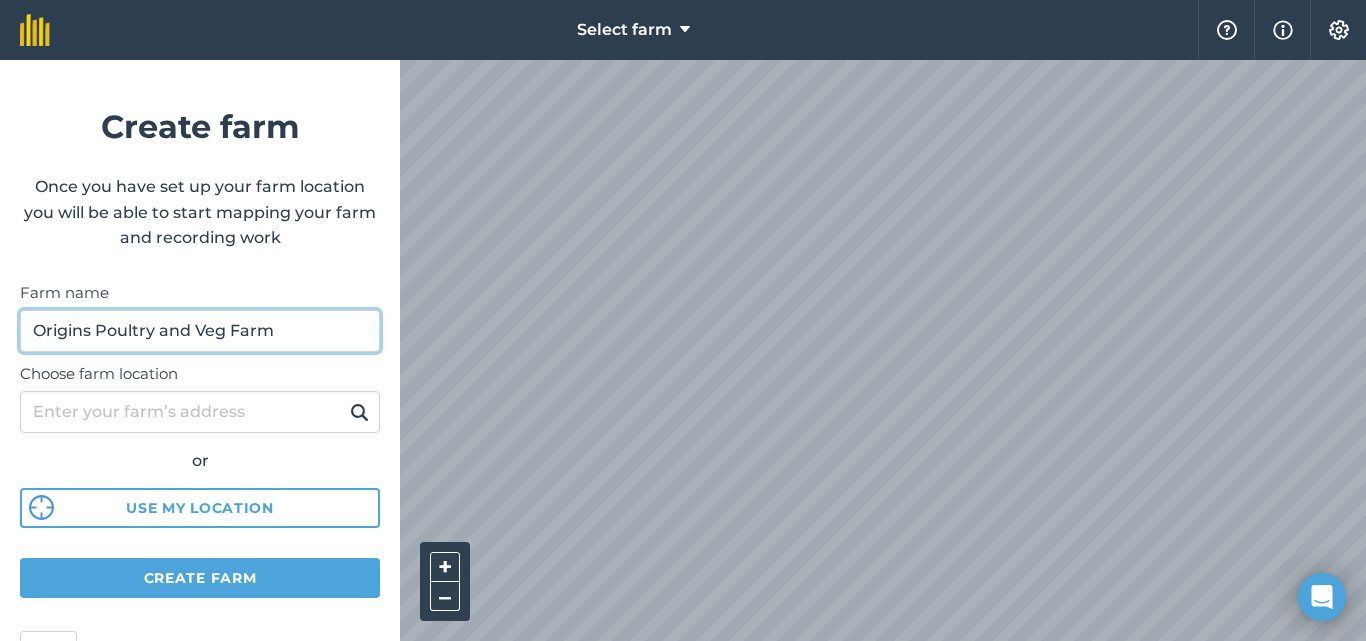 type on "Origins Poultry and Veg Farm" 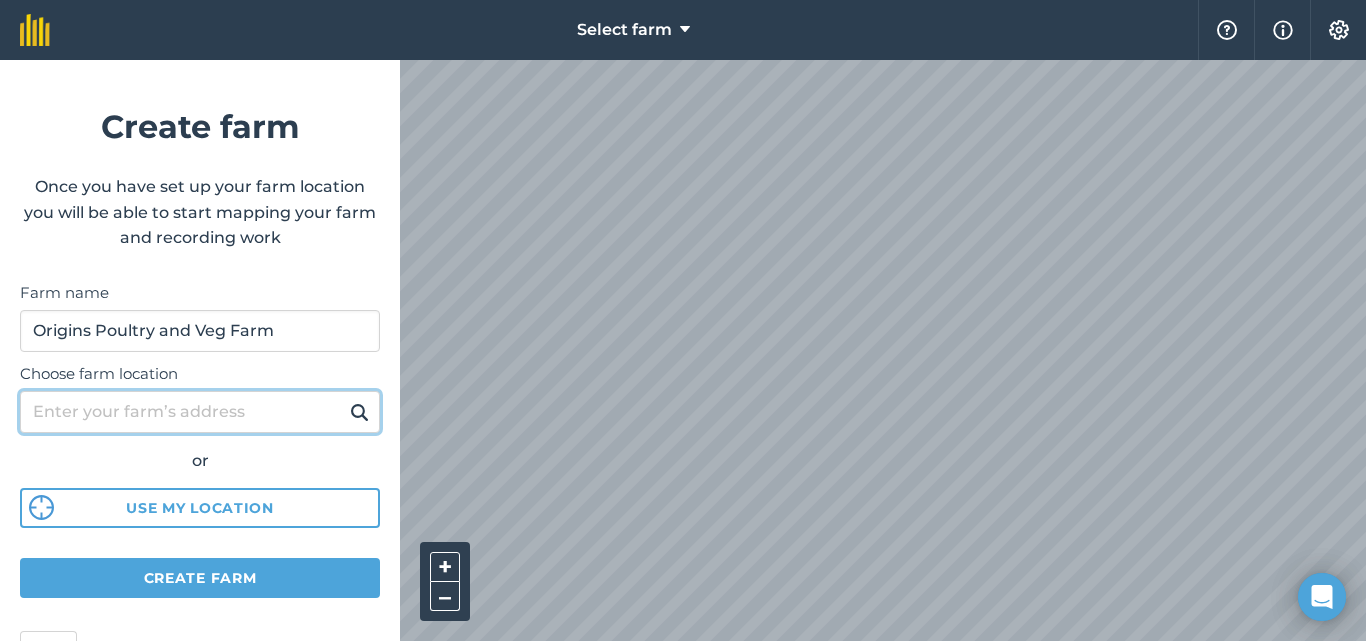 click on "Choose farm location" at bounding box center (200, 412) 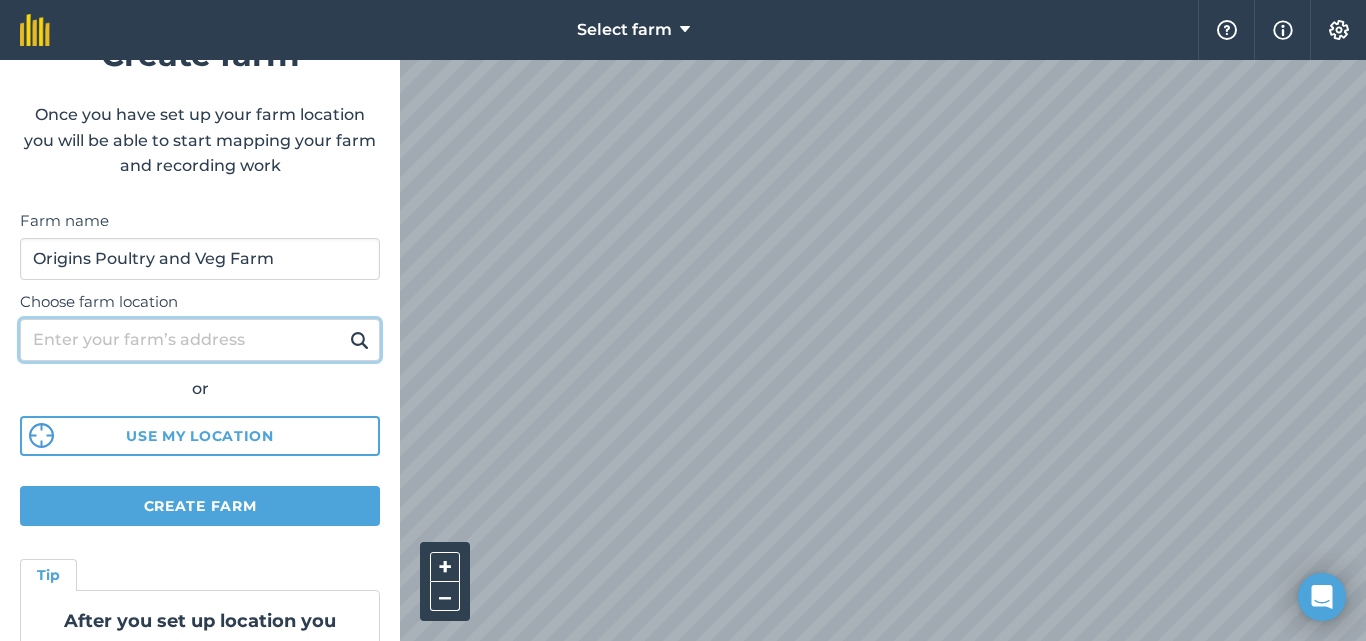 scroll, scrollTop: 100, scrollLeft: 0, axis: vertical 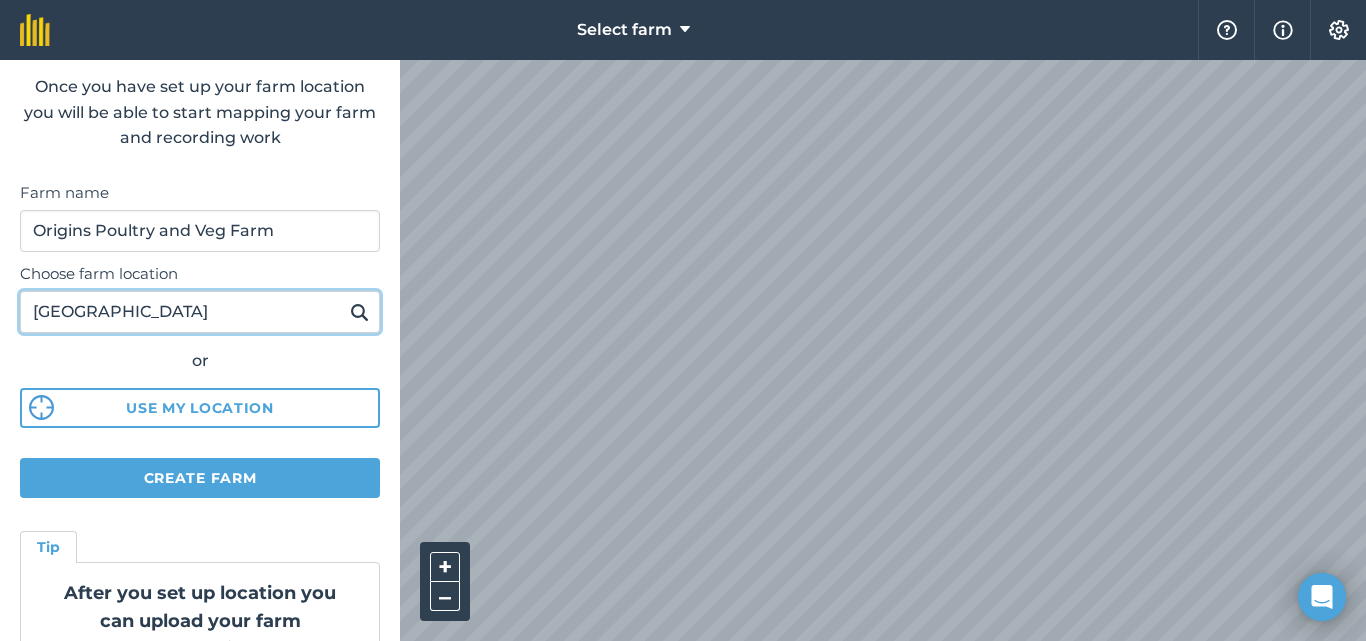 type on "Bapsfontein" 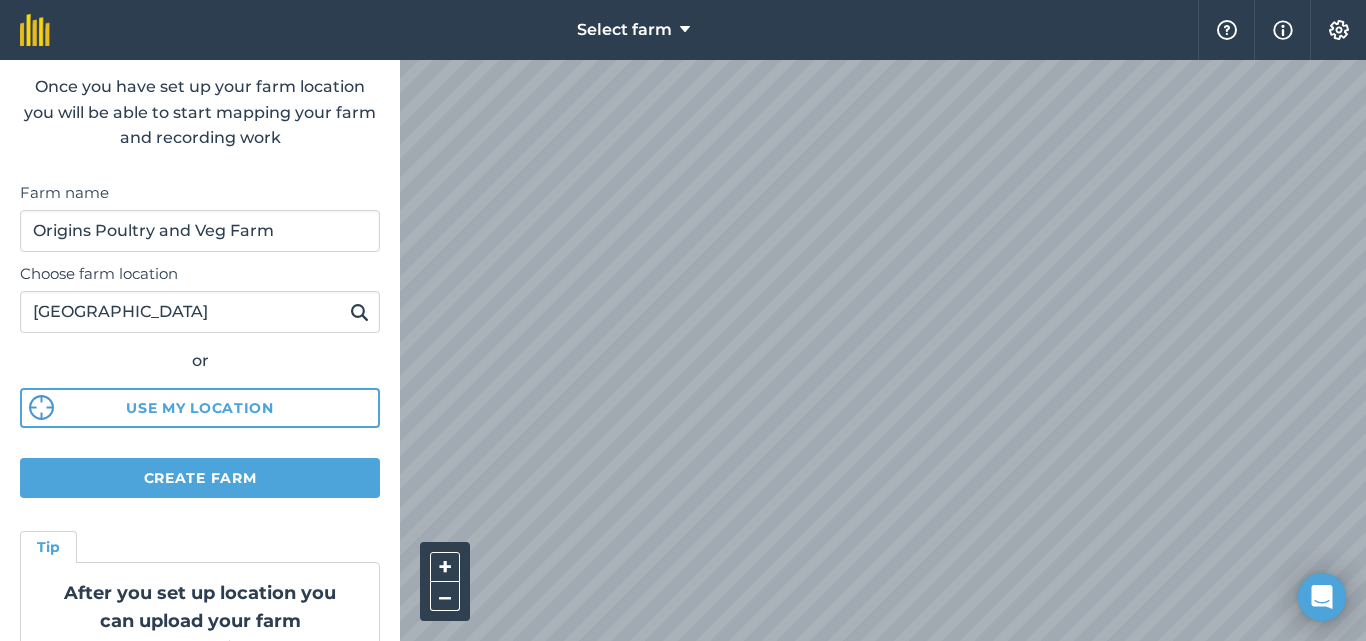 click at bounding box center (359, 312) 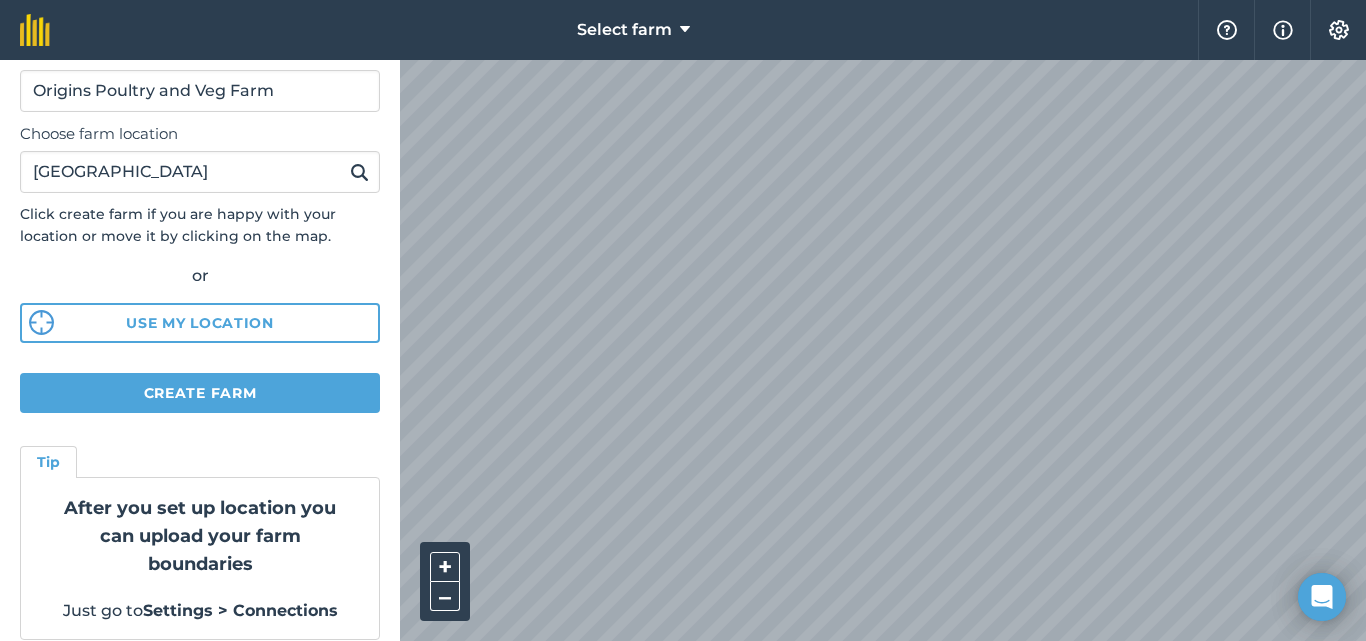 scroll, scrollTop: 259, scrollLeft: 0, axis: vertical 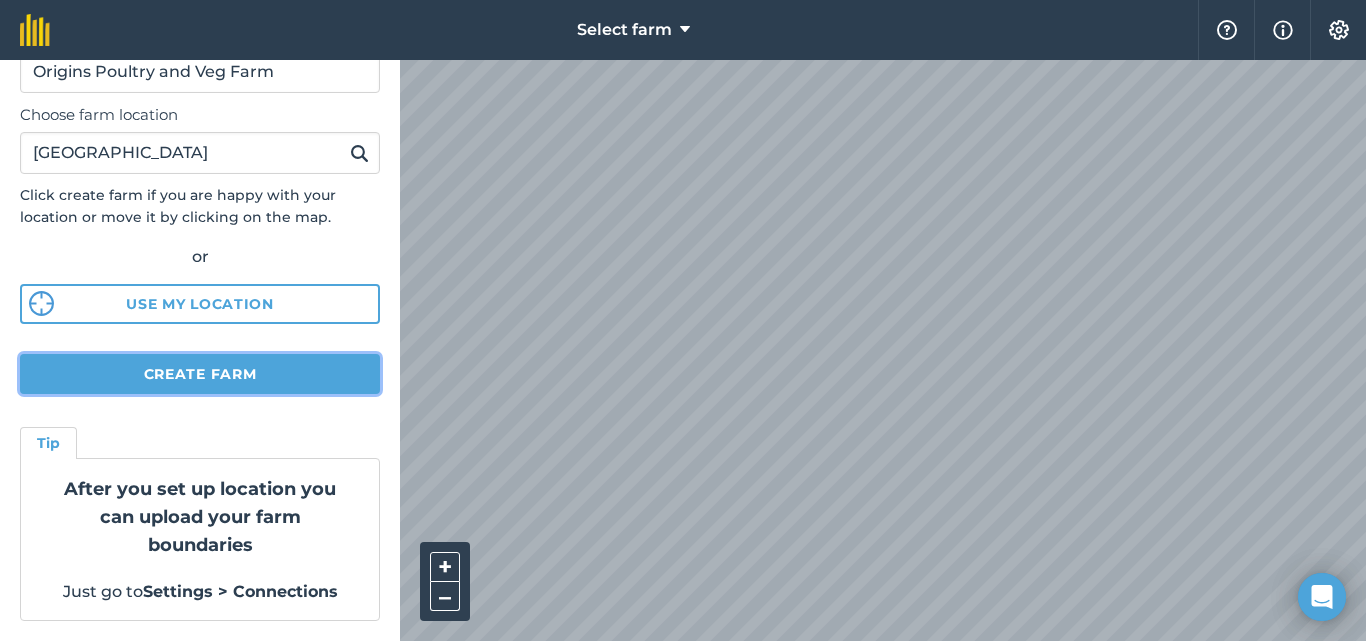 click on "Create farm" at bounding box center (200, 374) 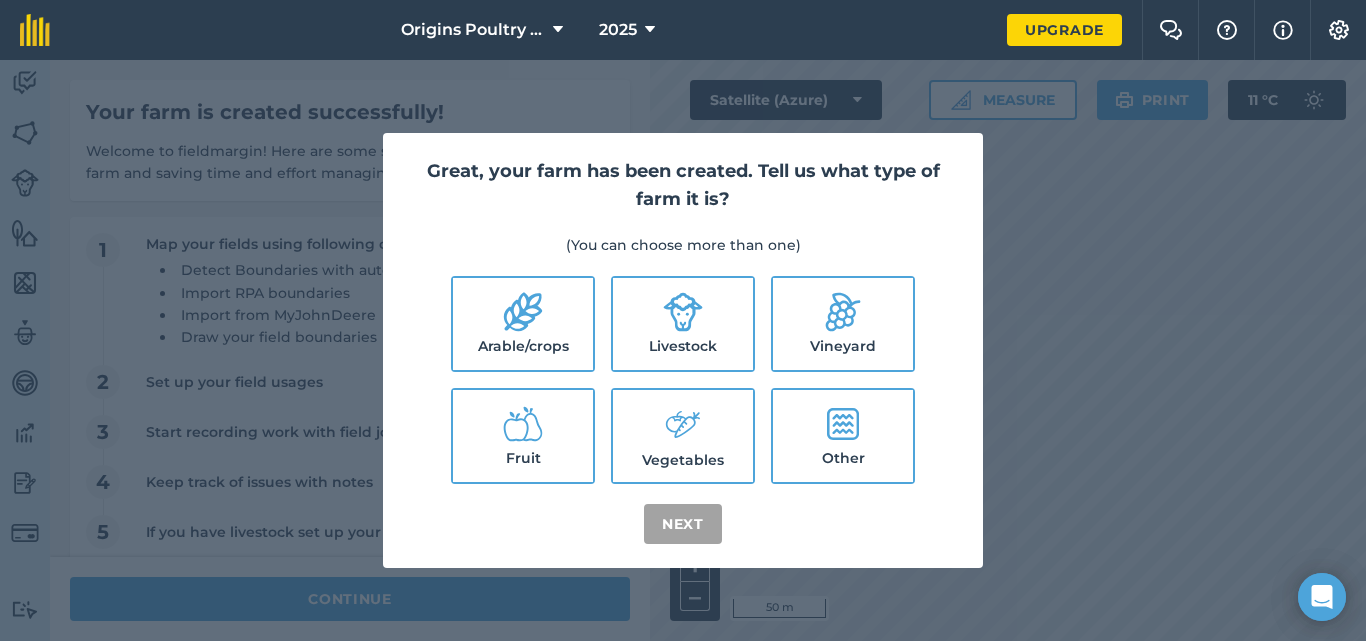 click on "Vegetables" at bounding box center (683, 436) 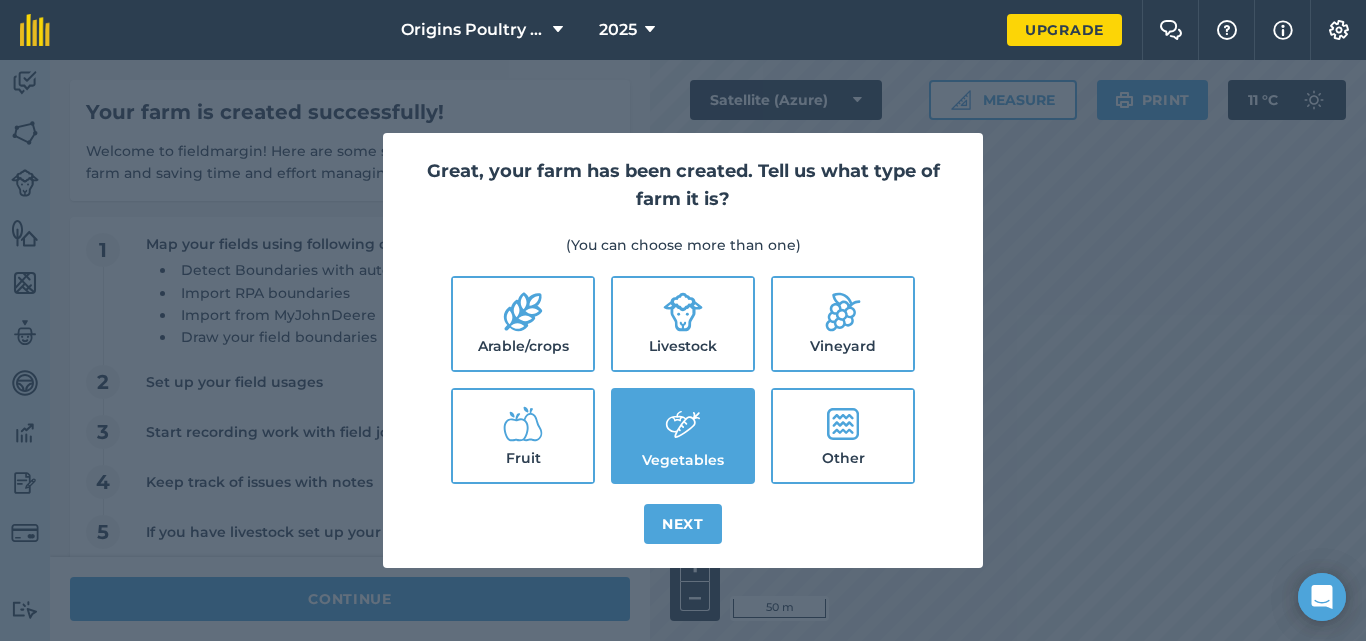 click 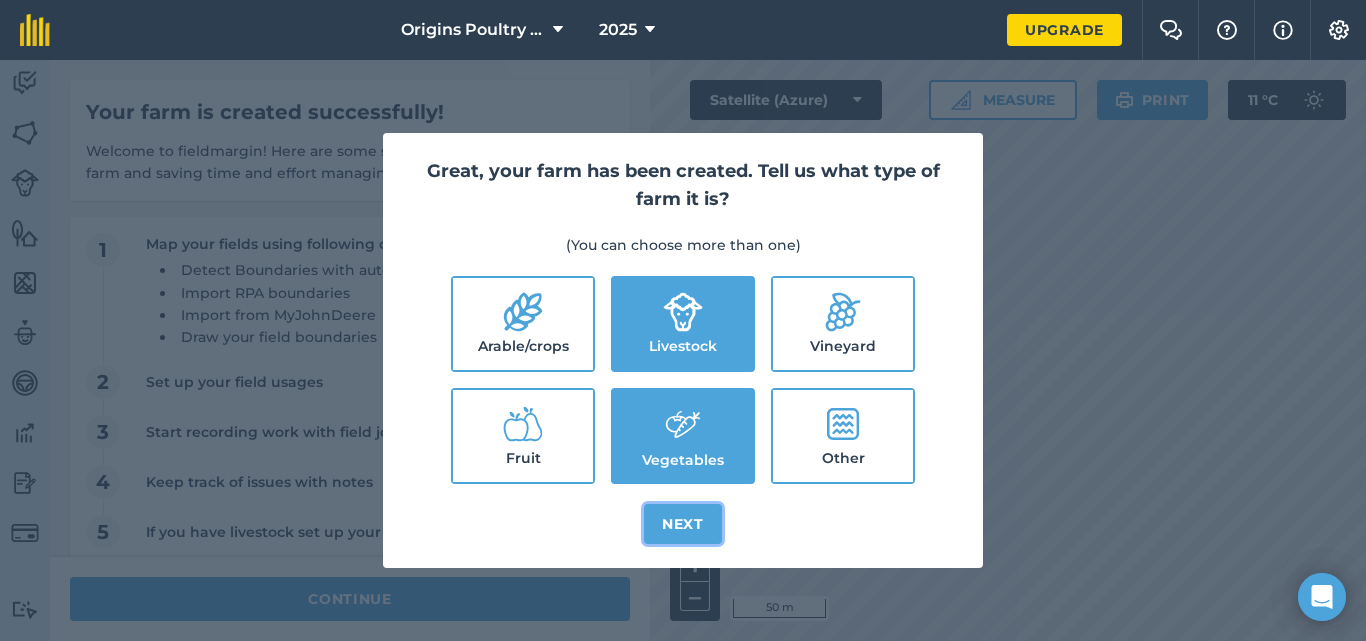 click on "Next" at bounding box center [683, 524] 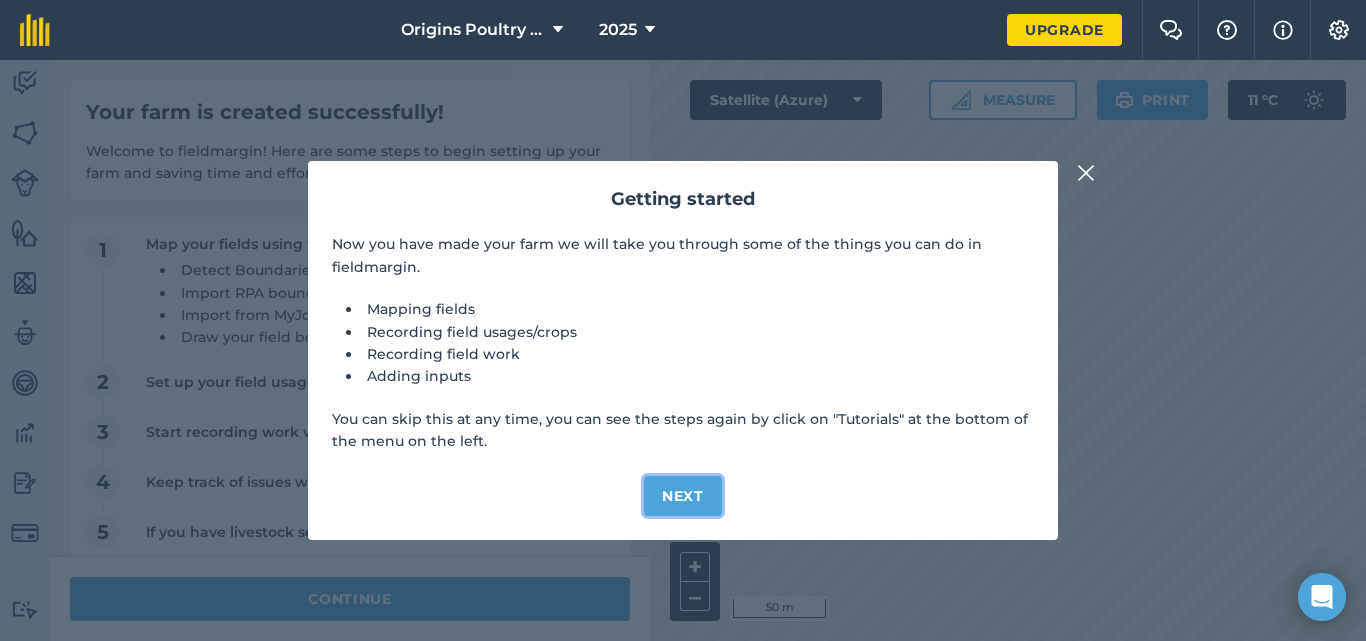 click on "Next" at bounding box center [683, 496] 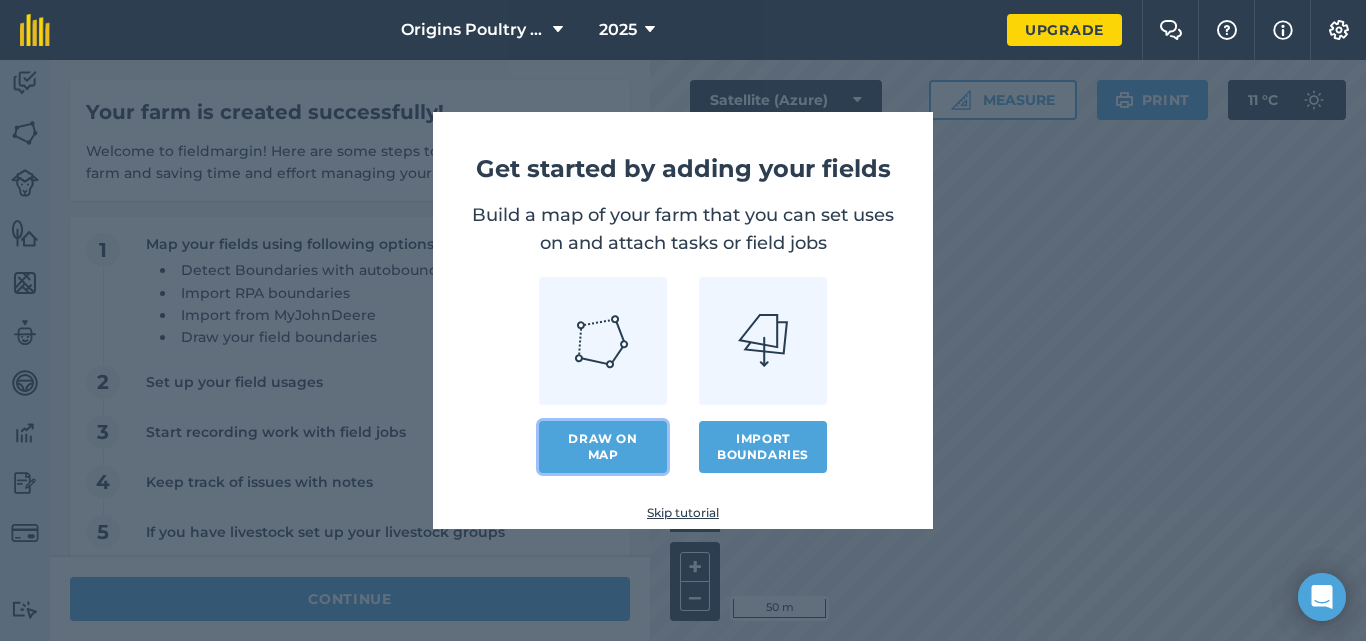click on "Draw on map" at bounding box center [603, 447] 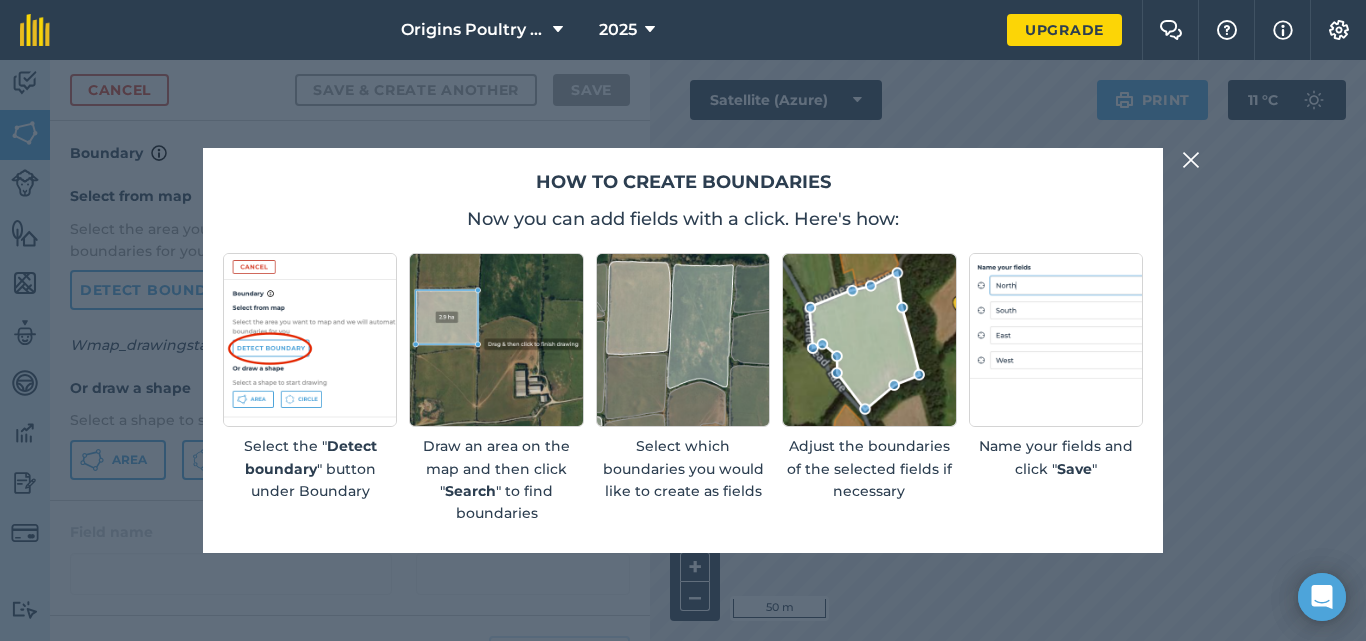click at bounding box center [1191, 160] 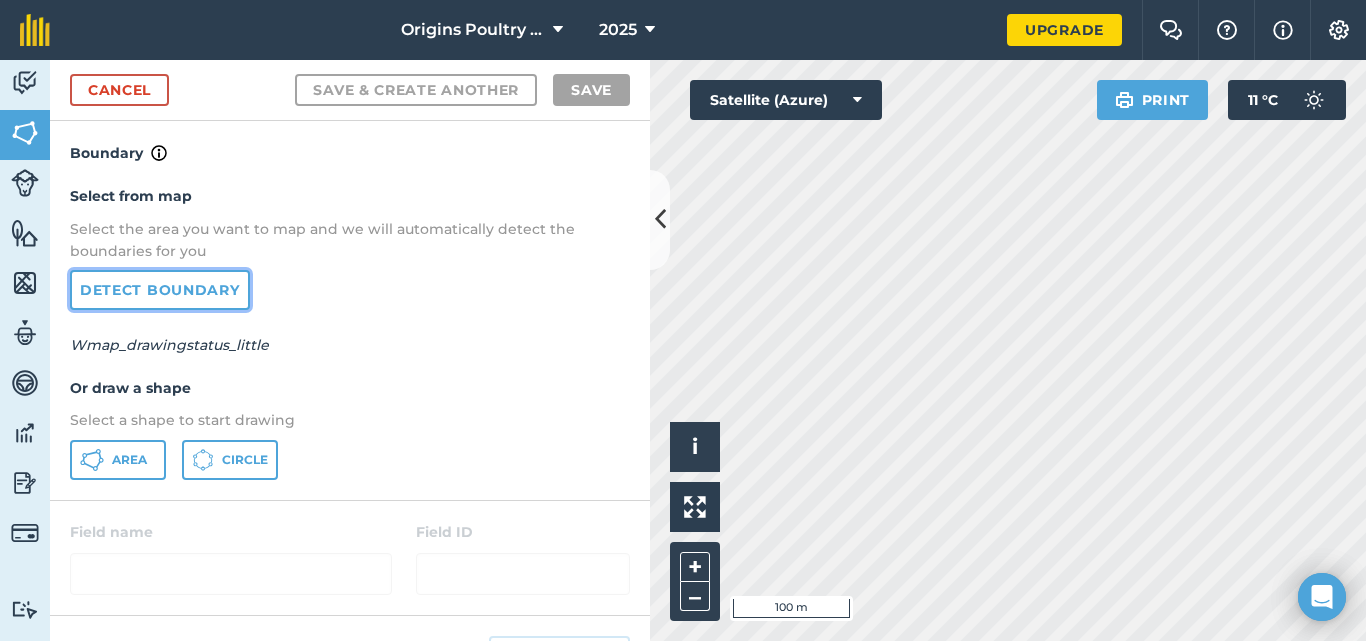 click on "Detect boundary" at bounding box center [160, 290] 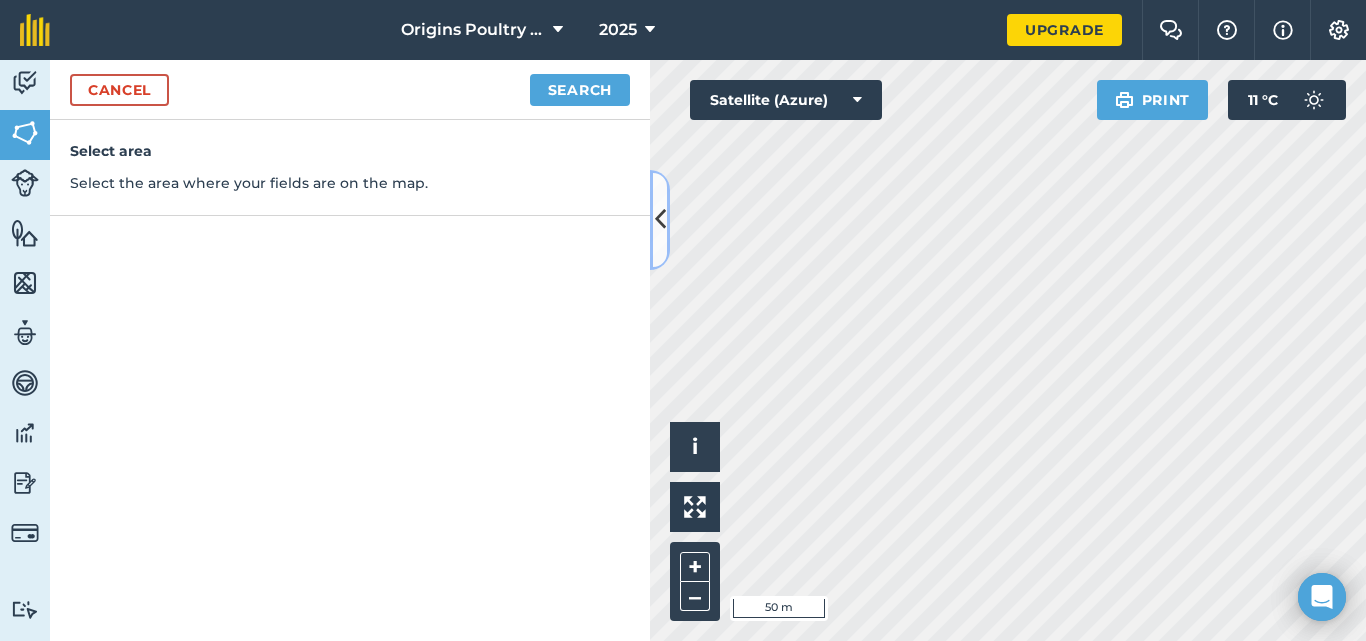 click at bounding box center [660, 219] 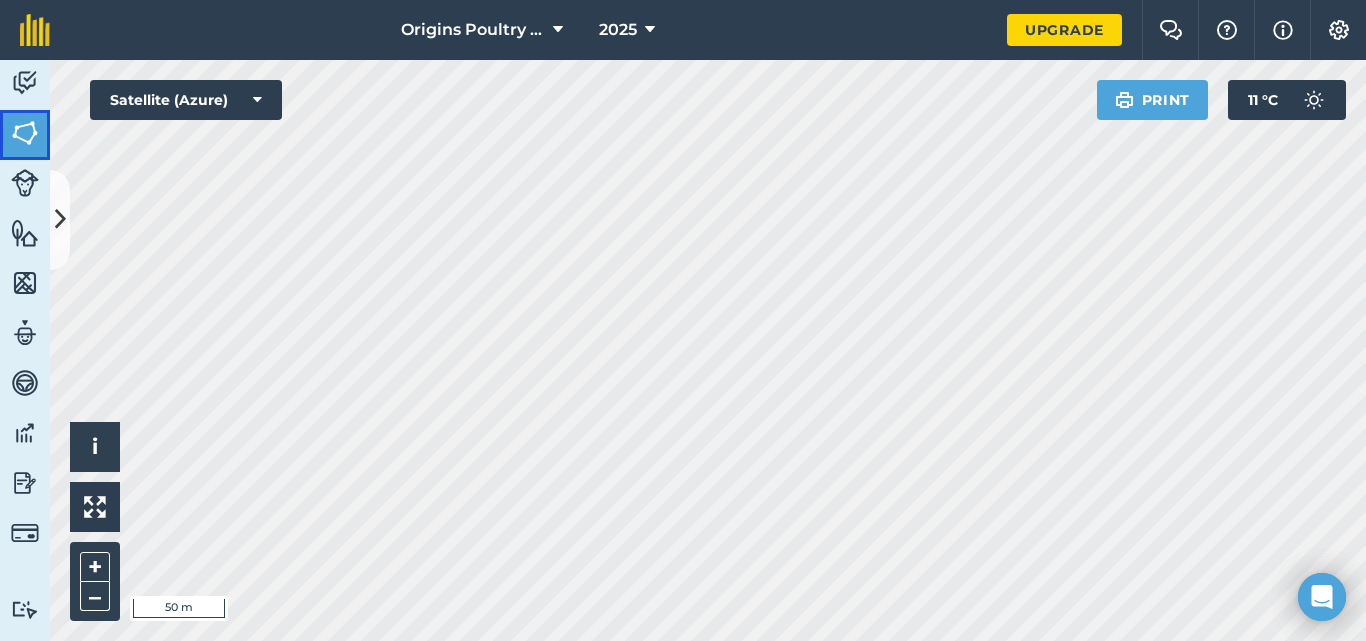click at bounding box center [25, 133] 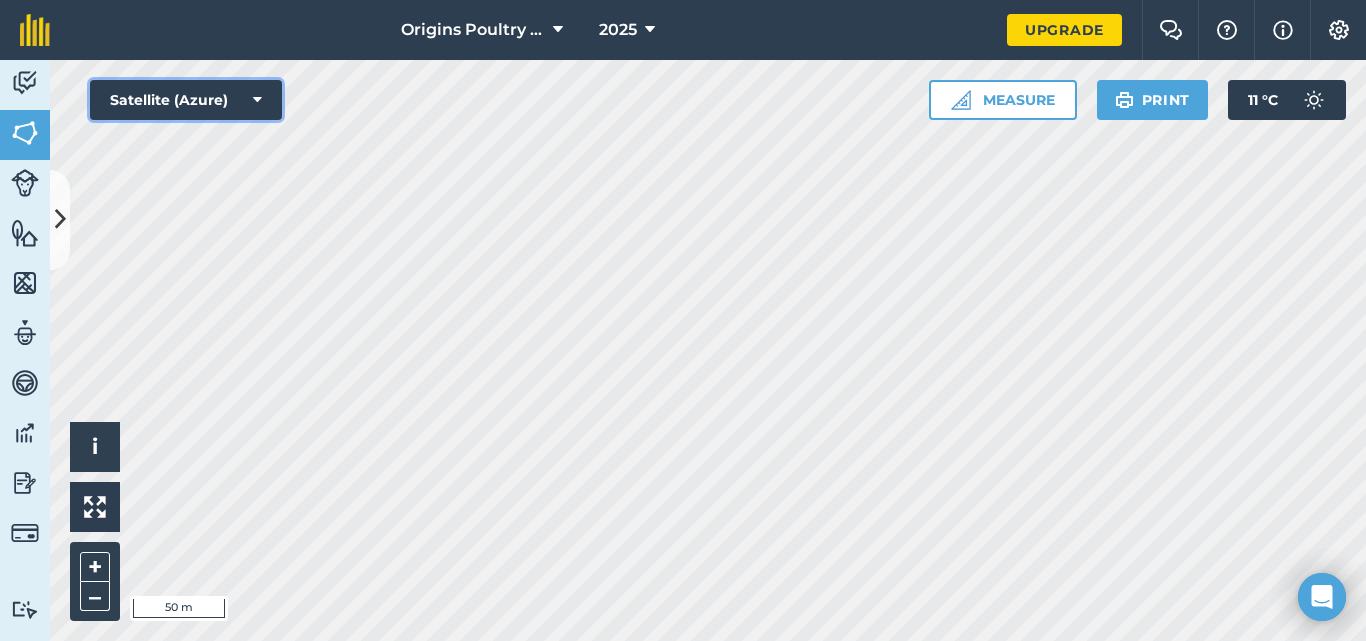 click on "Satellite (Azure)" at bounding box center (186, 100) 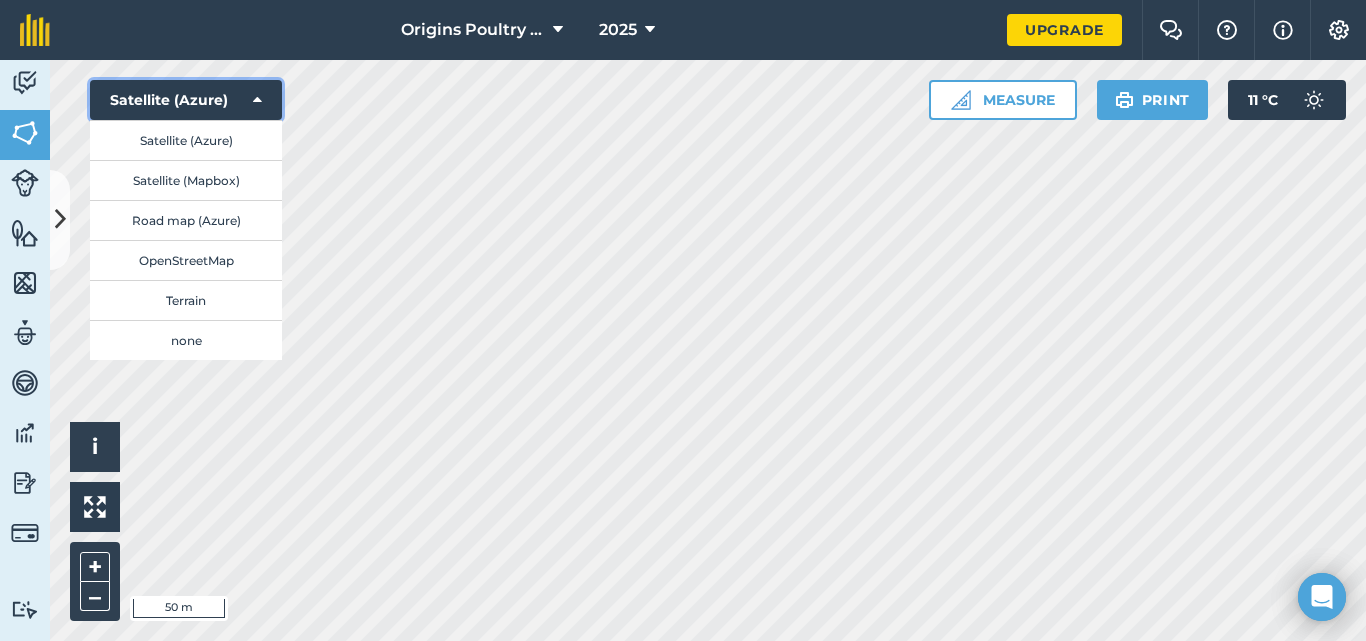 click on "Satellite (Azure)" at bounding box center (186, 100) 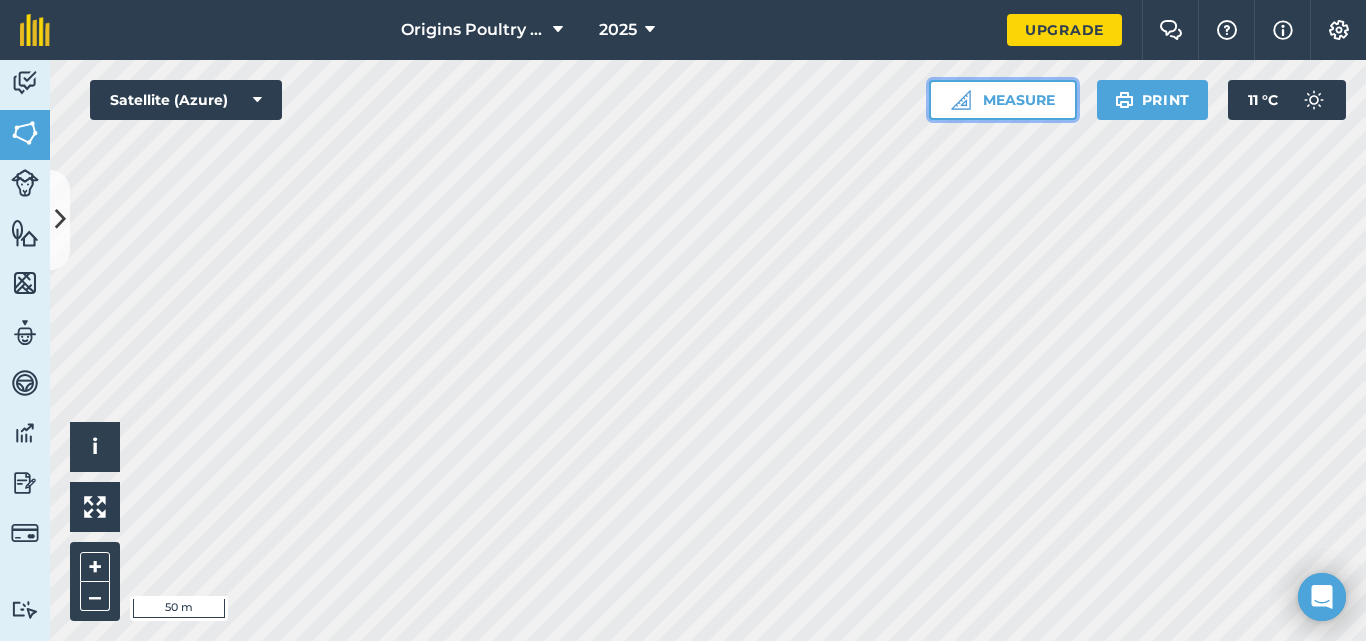 click at bounding box center (961, 100) 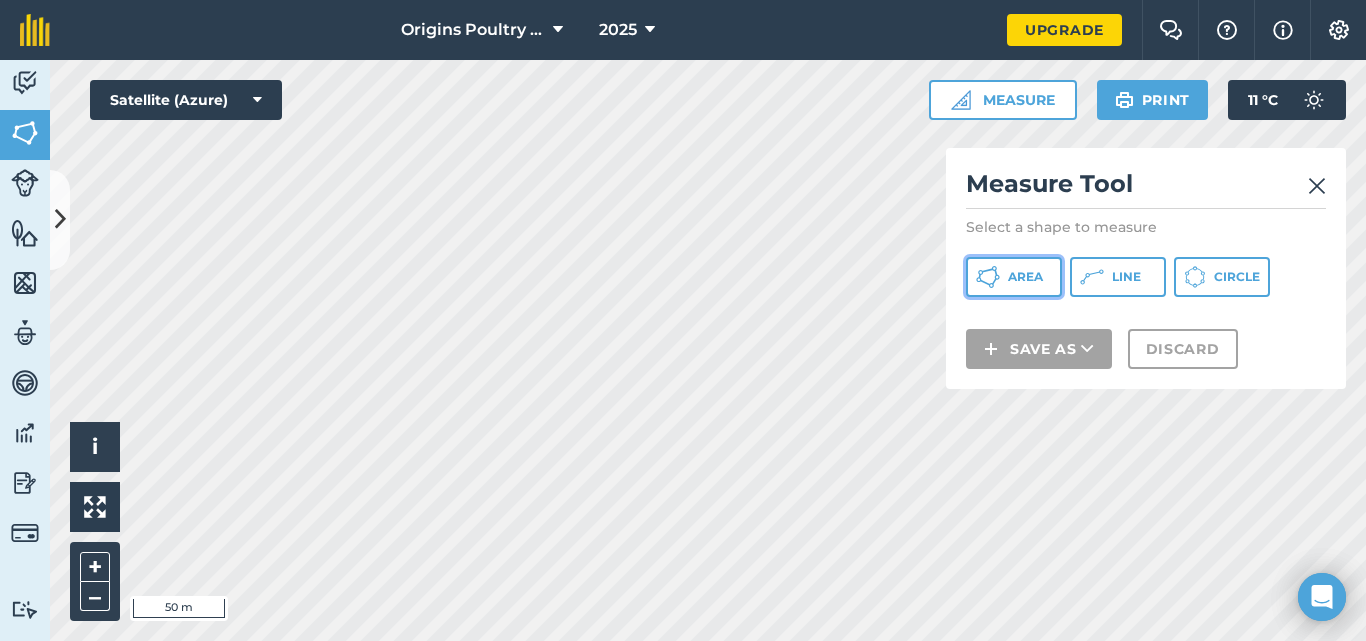 click on "Area" at bounding box center (1025, 277) 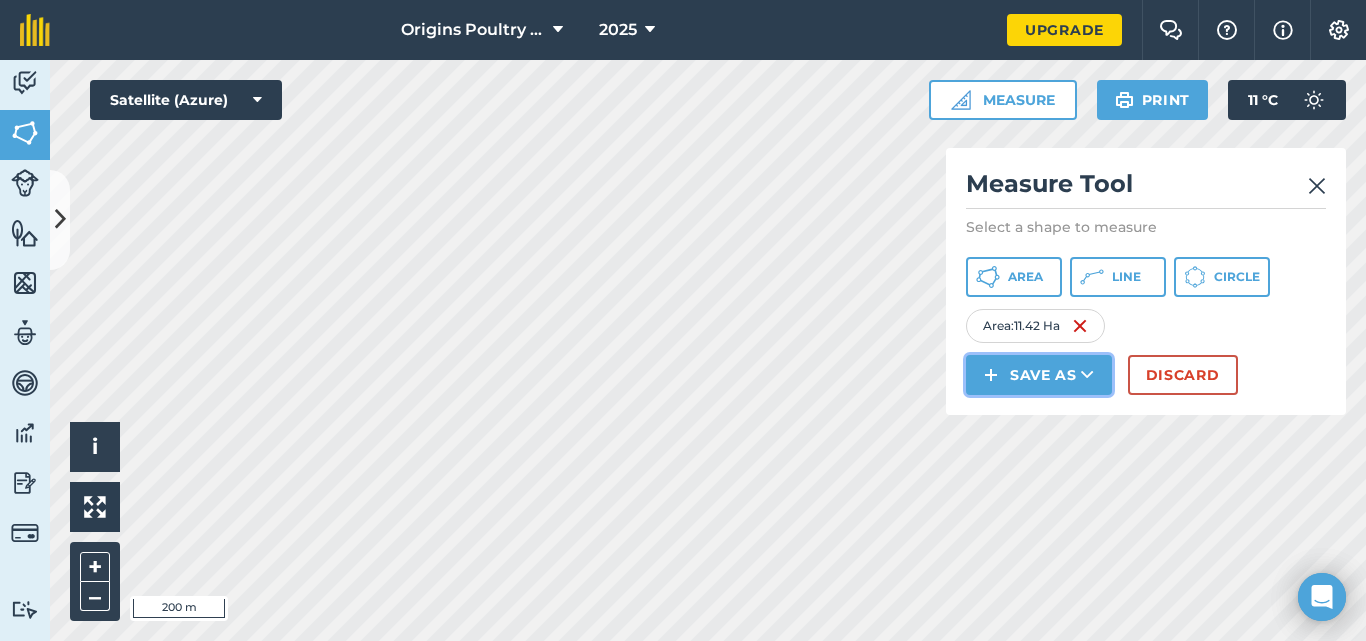 click on "Save as" at bounding box center [1039, 375] 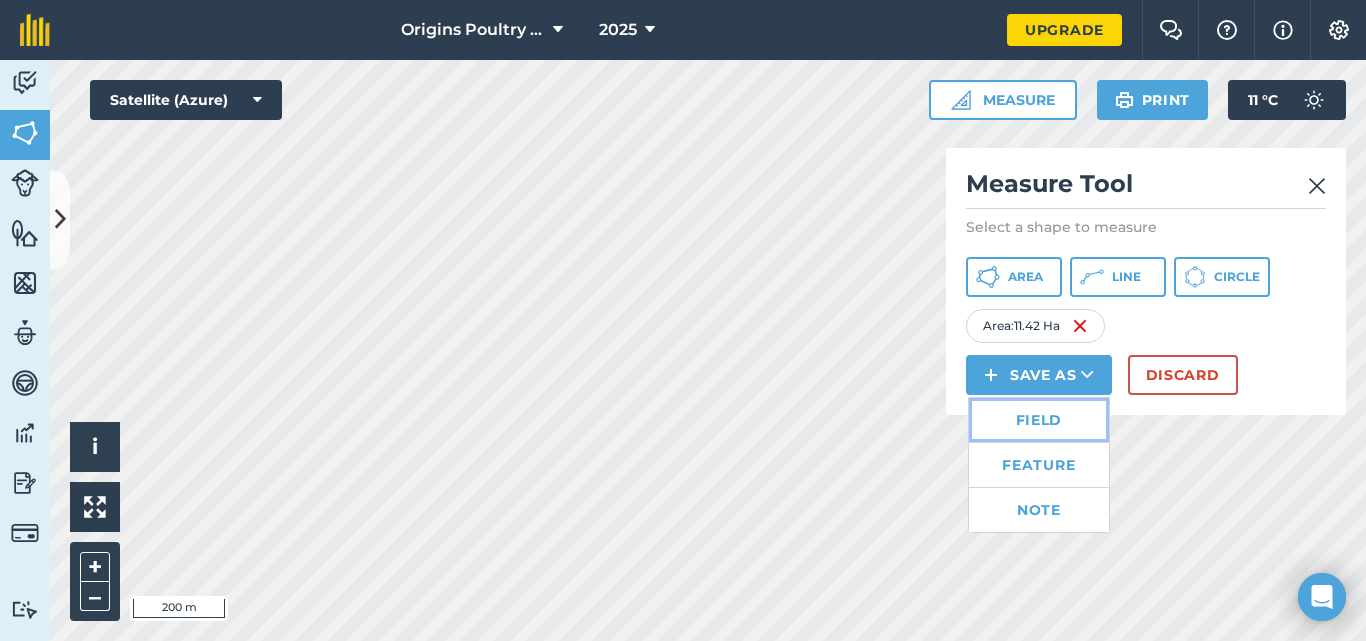 click on "Field" at bounding box center (1039, 420) 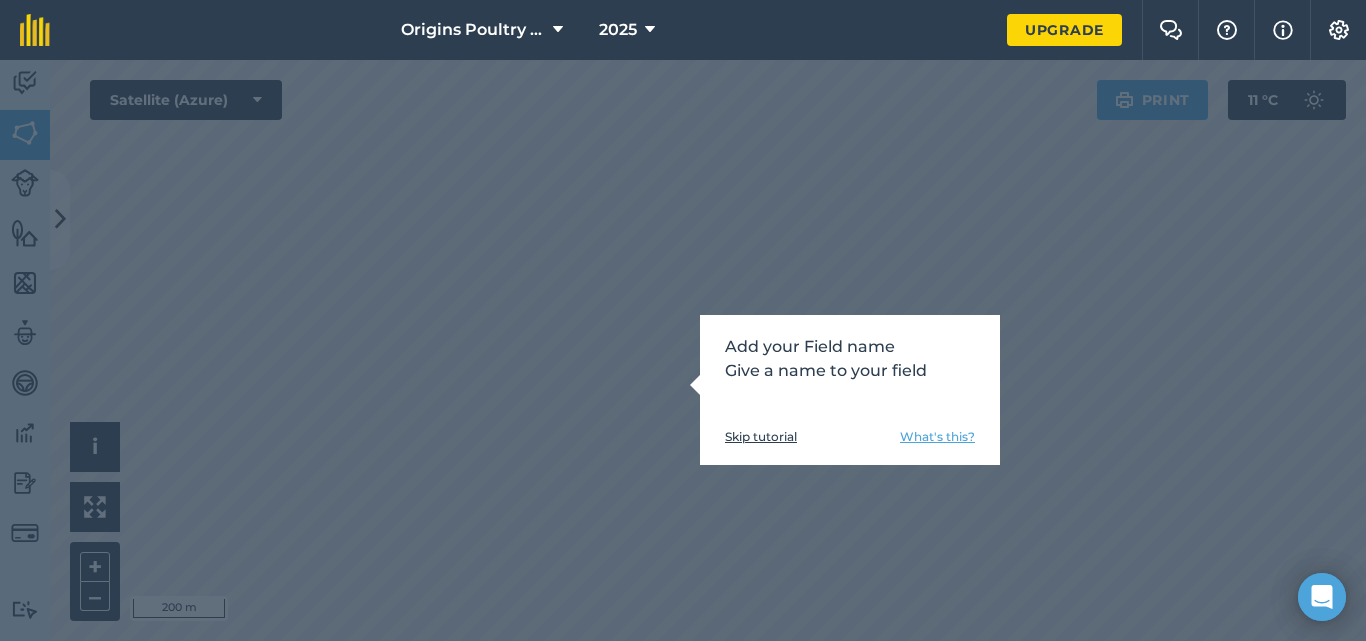 click on "Add your Field name Give a name to your field" at bounding box center (850, 359) 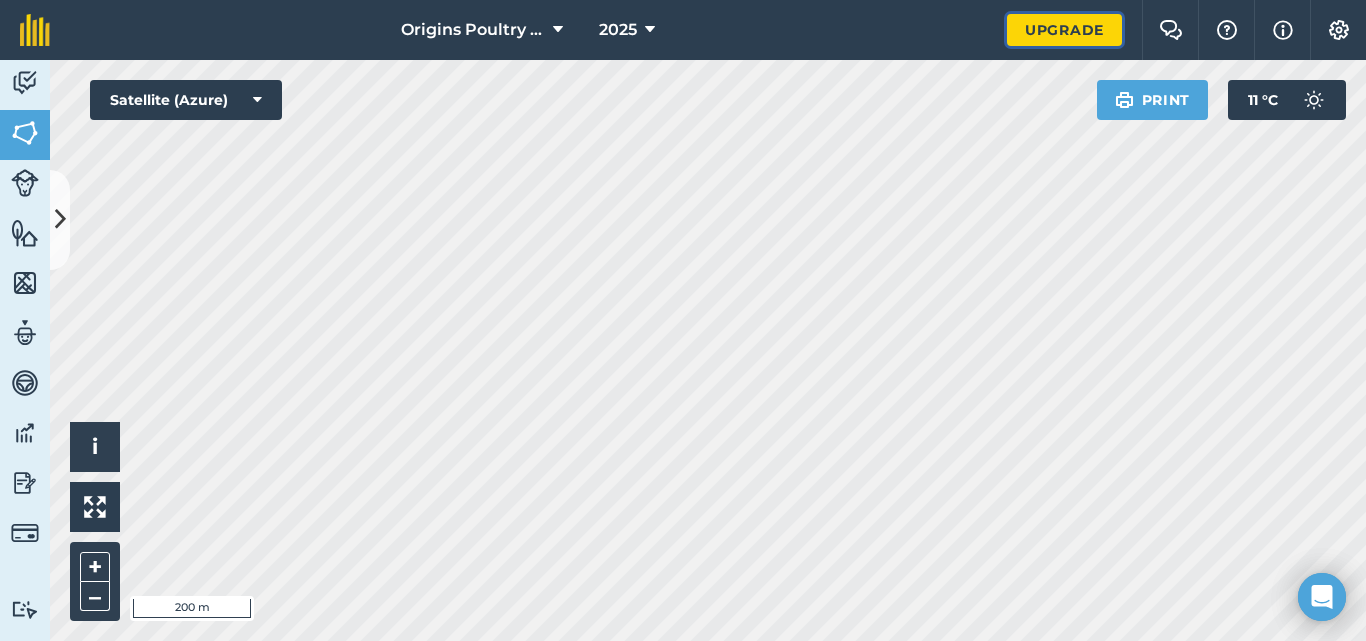 click on "Upgrade" at bounding box center (1064, 30) 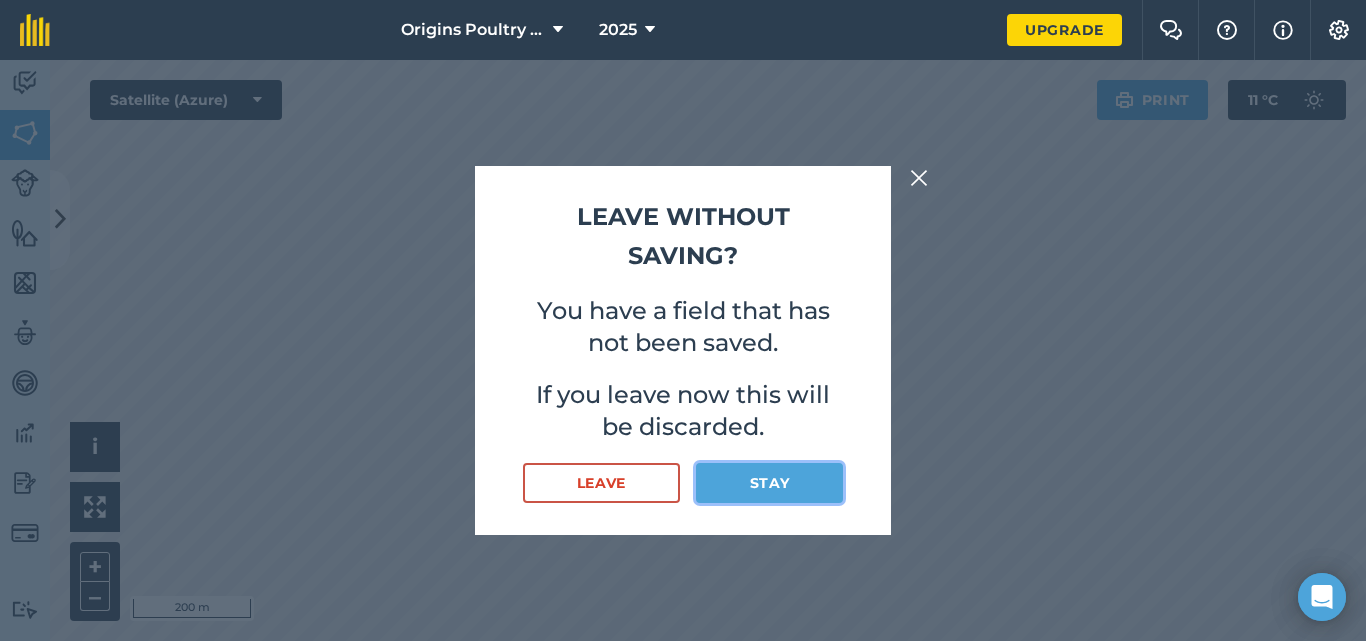click on "Stay" at bounding box center (769, 483) 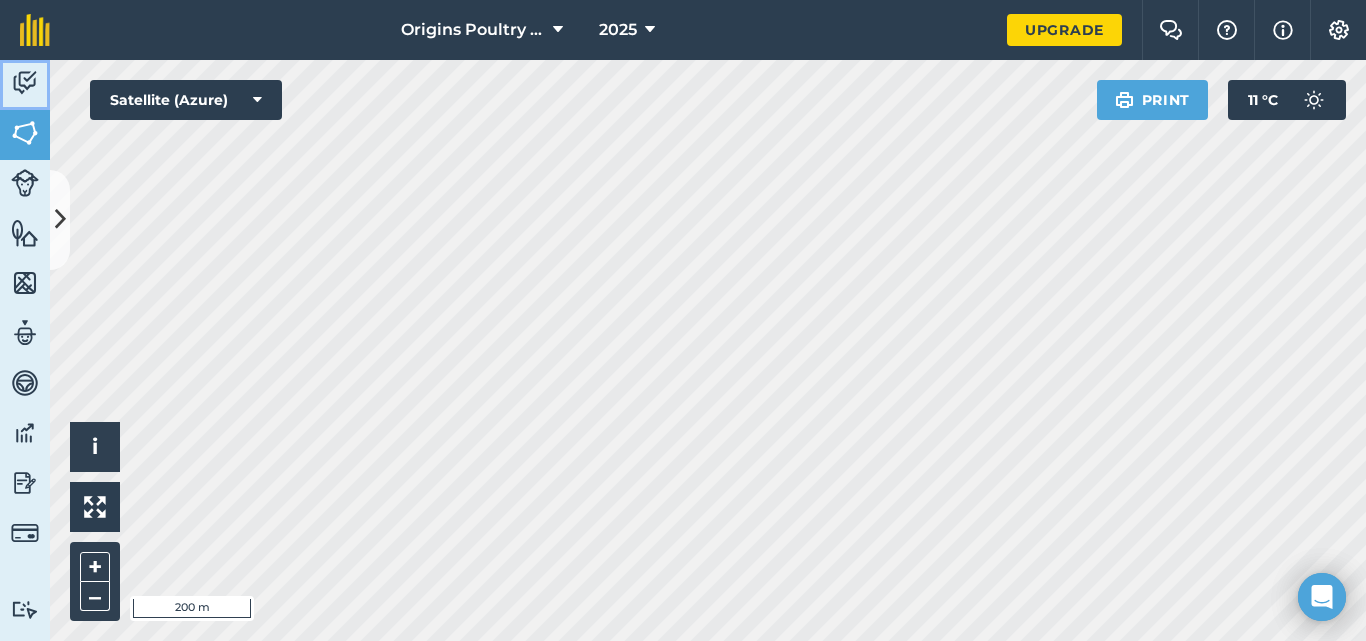 click at bounding box center (25, 83) 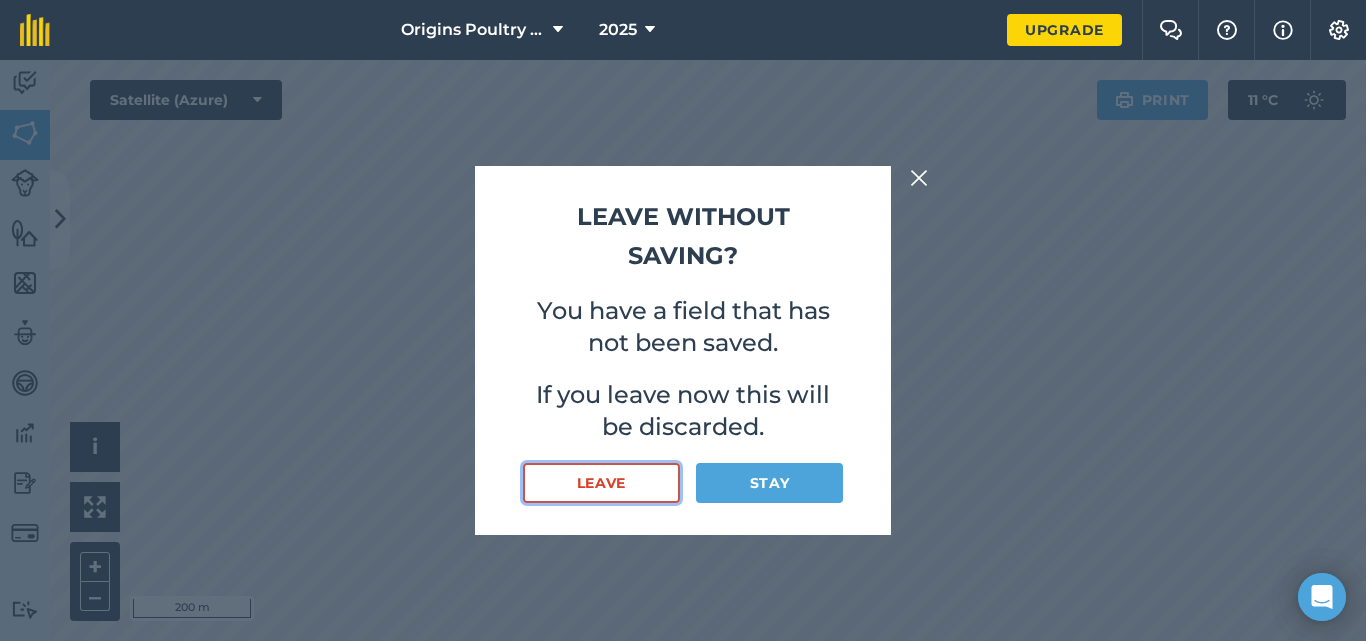 click on "Leave" at bounding box center [601, 483] 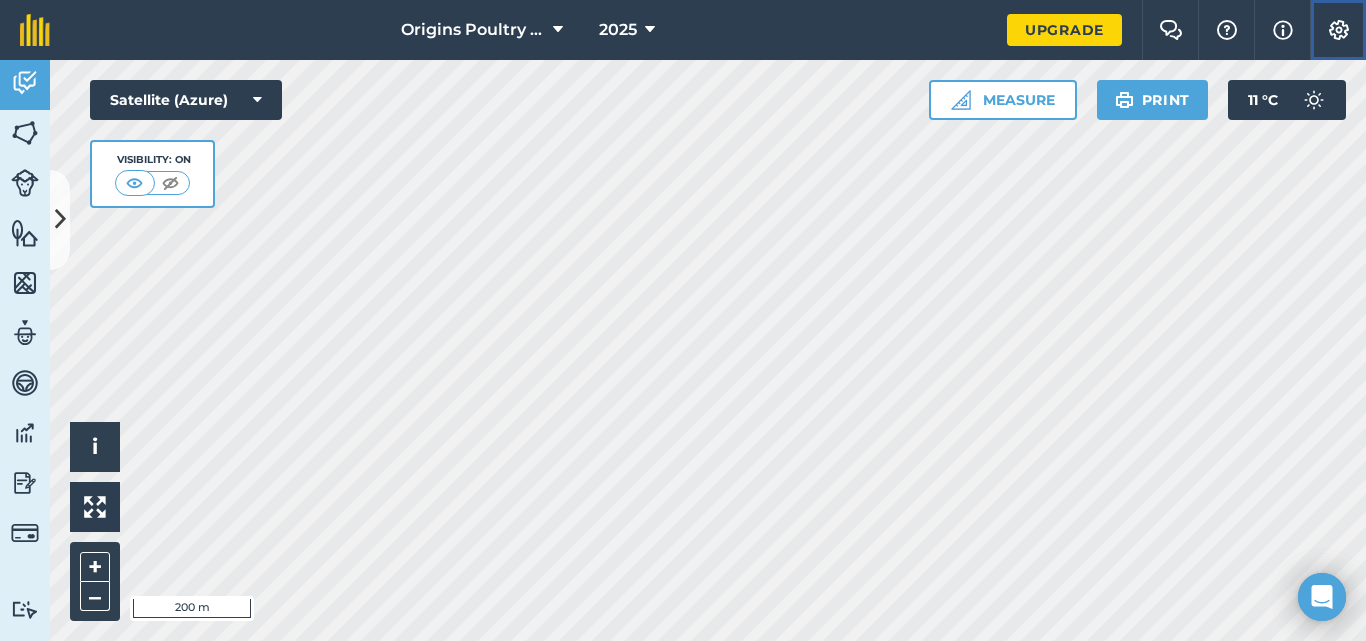 click at bounding box center [1339, 30] 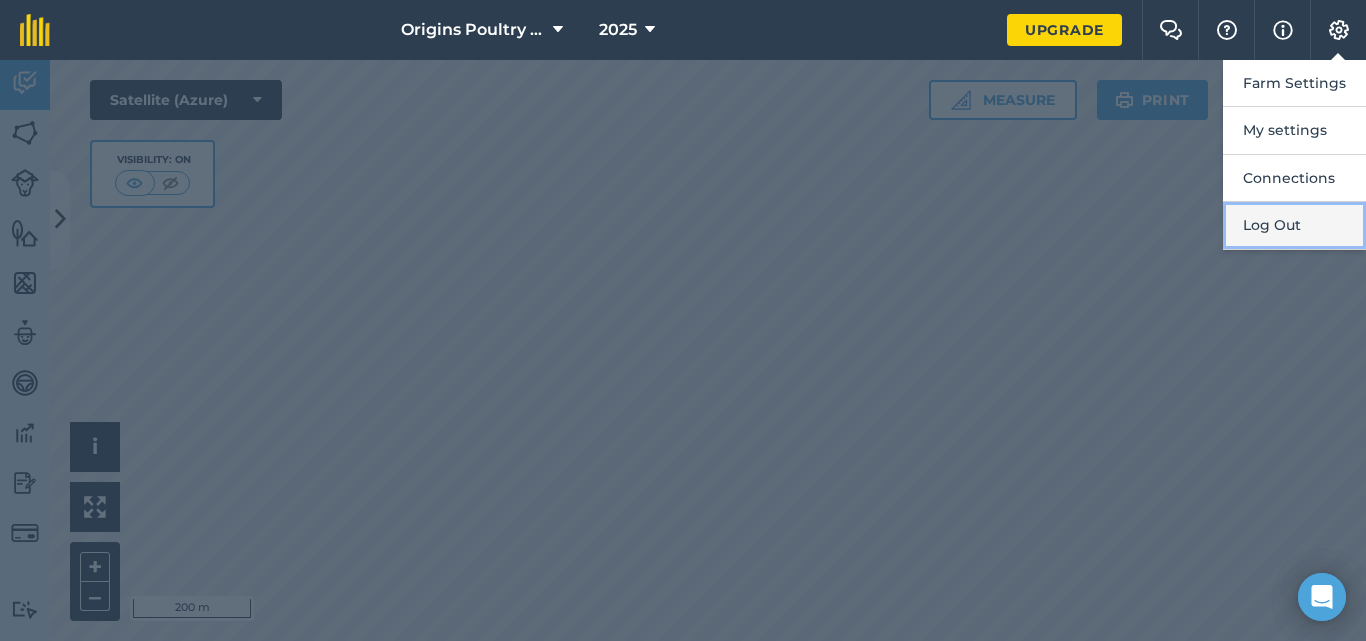 click on "Log Out" at bounding box center (1294, 225) 